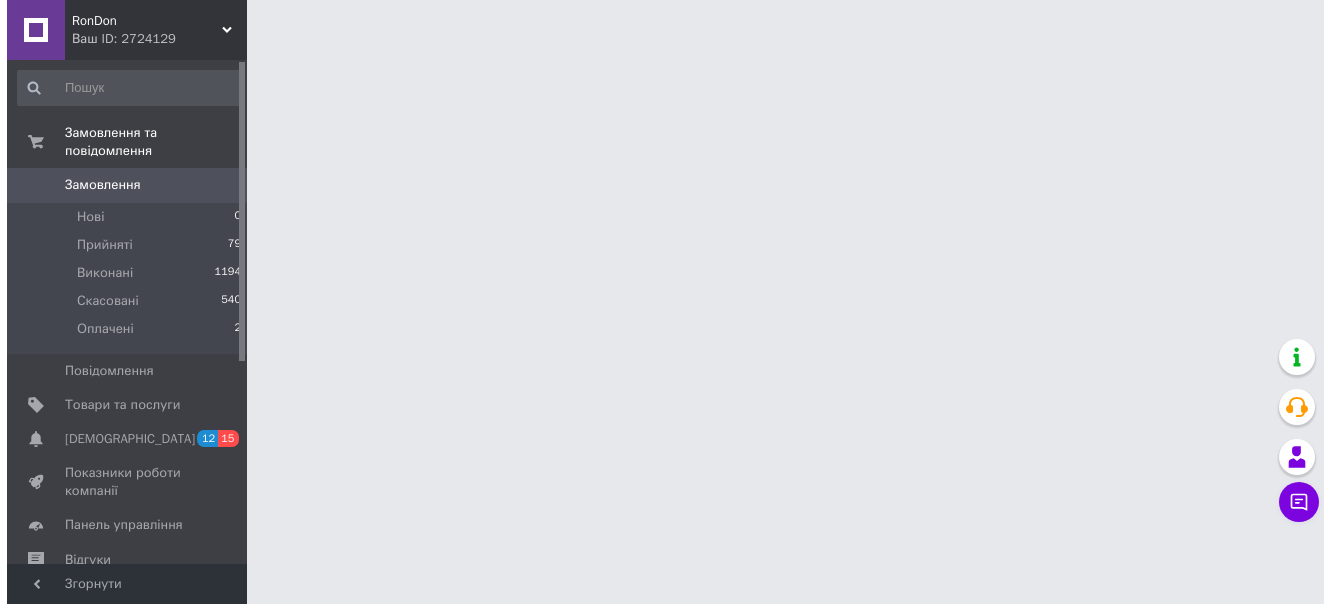 scroll, scrollTop: 0, scrollLeft: 0, axis: both 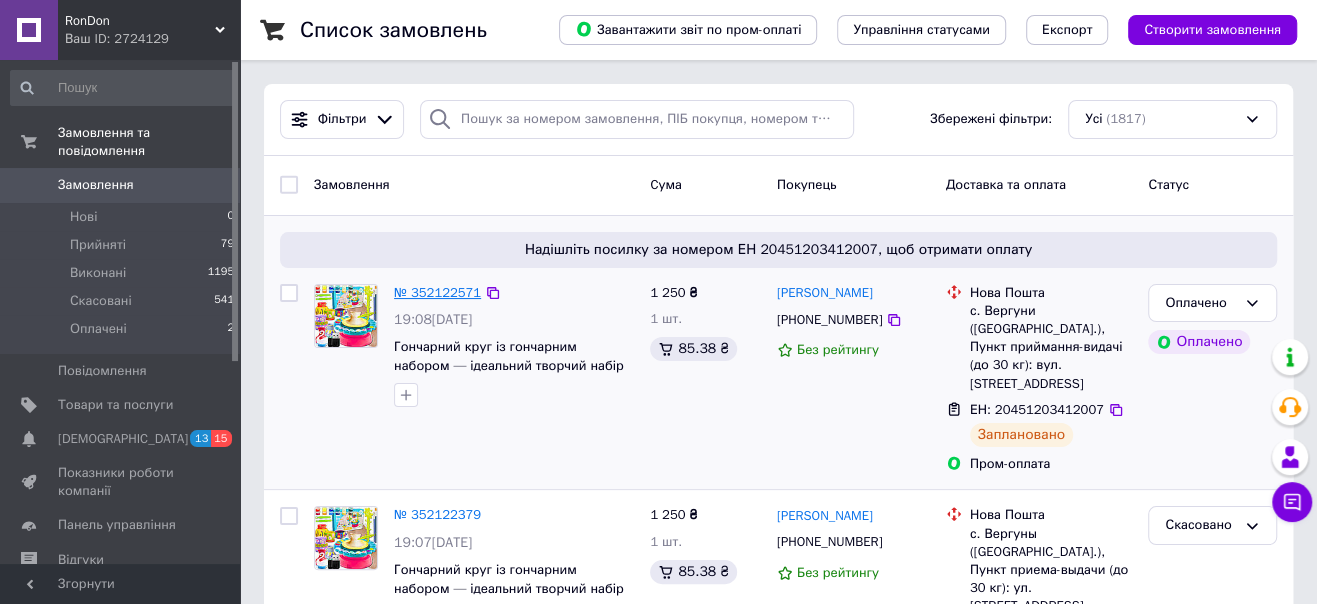 click on "№ 352122571" at bounding box center (437, 292) 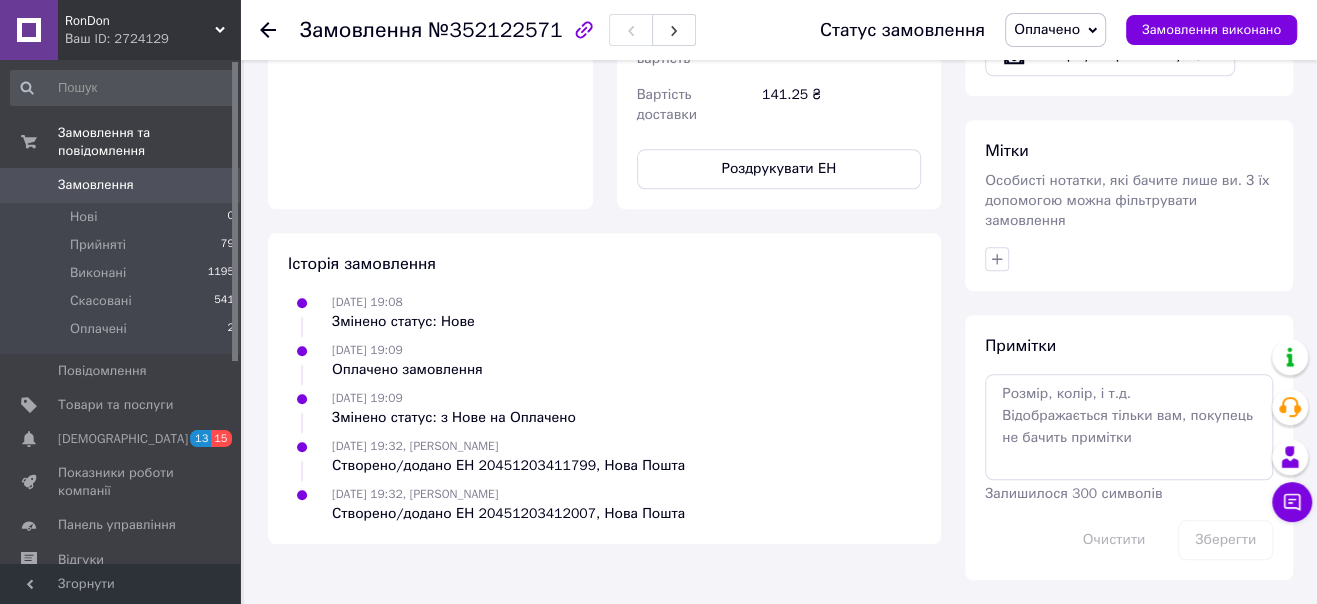 scroll, scrollTop: 1454, scrollLeft: 0, axis: vertical 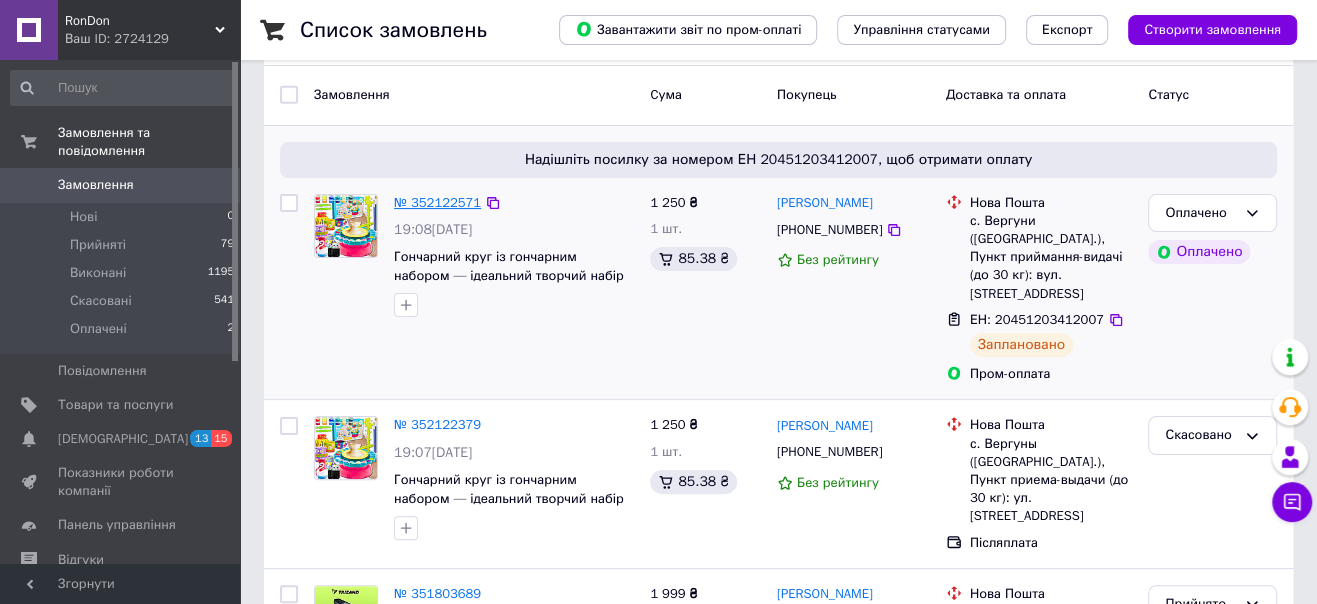 click on "№ 352122571" at bounding box center [437, 202] 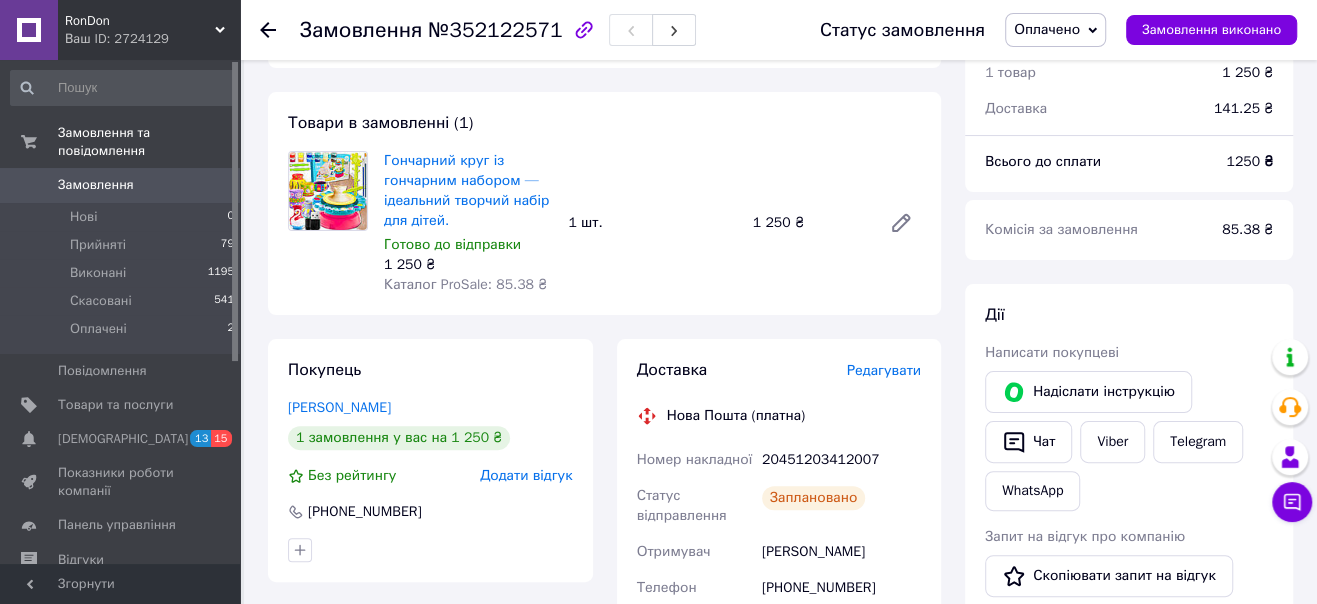 scroll, scrollTop: 0, scrollLeft: 0, axis: both 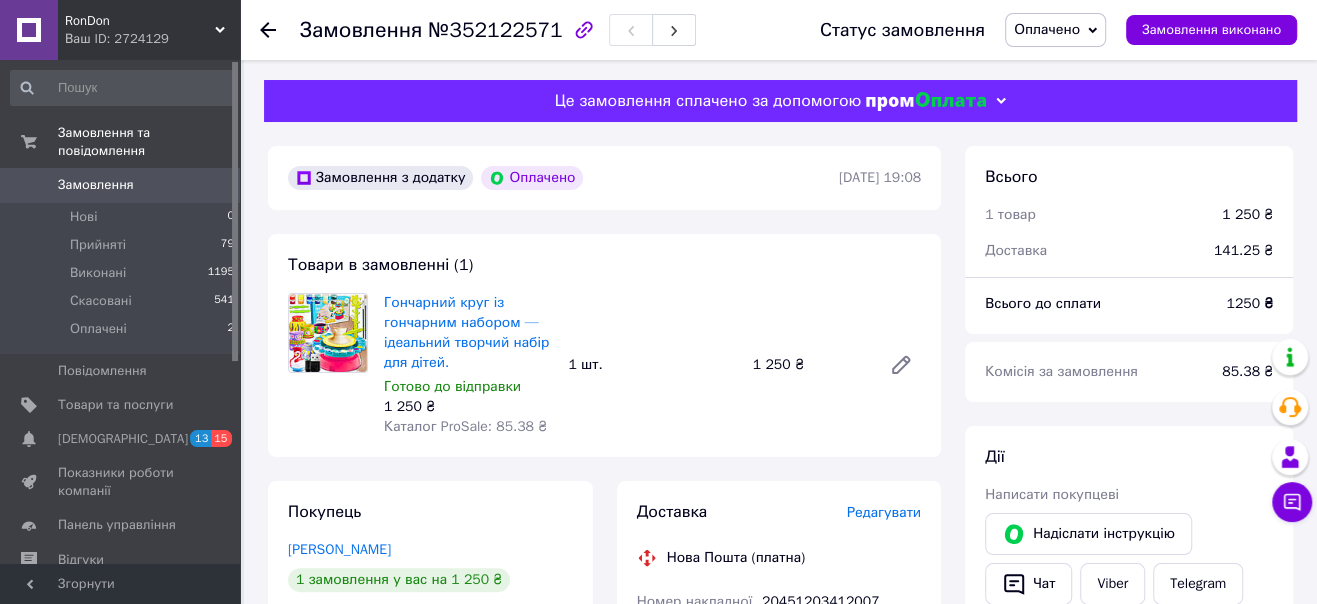 click 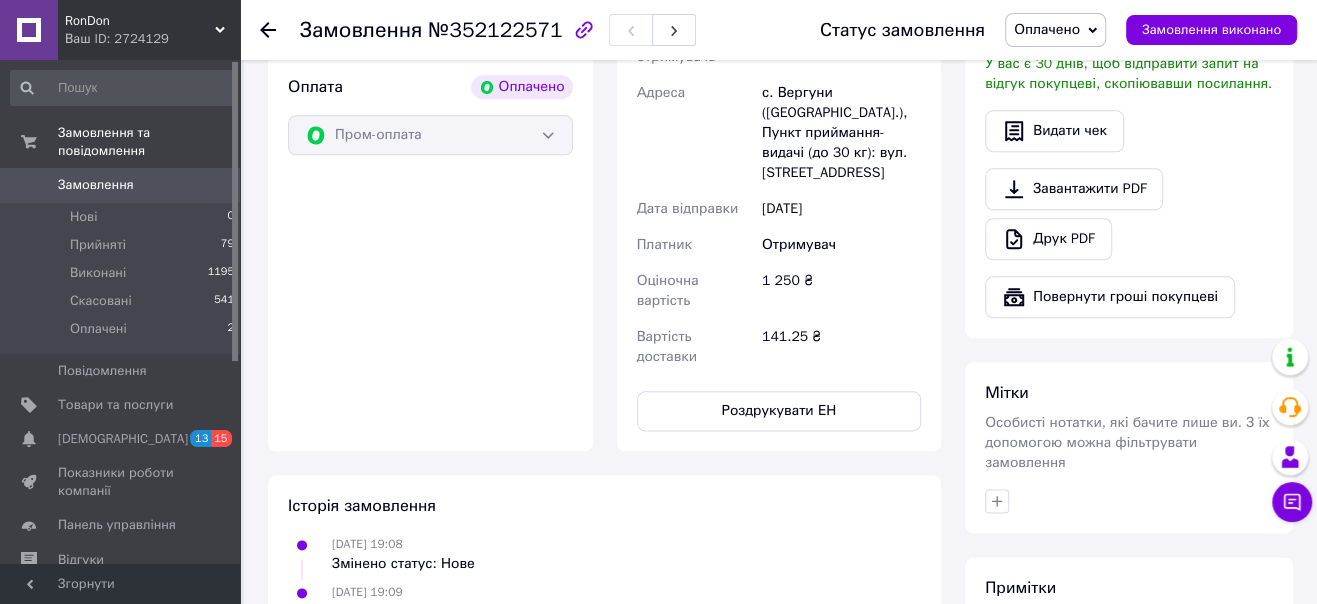 scroll, scrollTop: 1181, scrollLeft: 0, axis: vertical 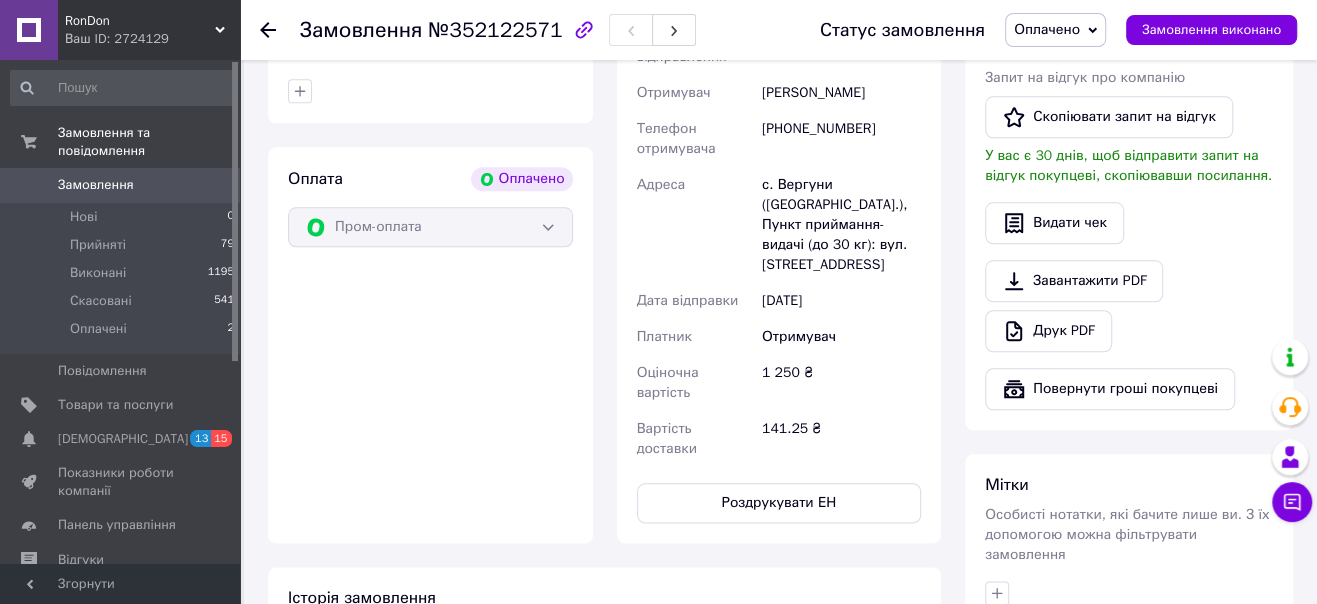 click on "Редагувати" at bounding box center [884, -89] 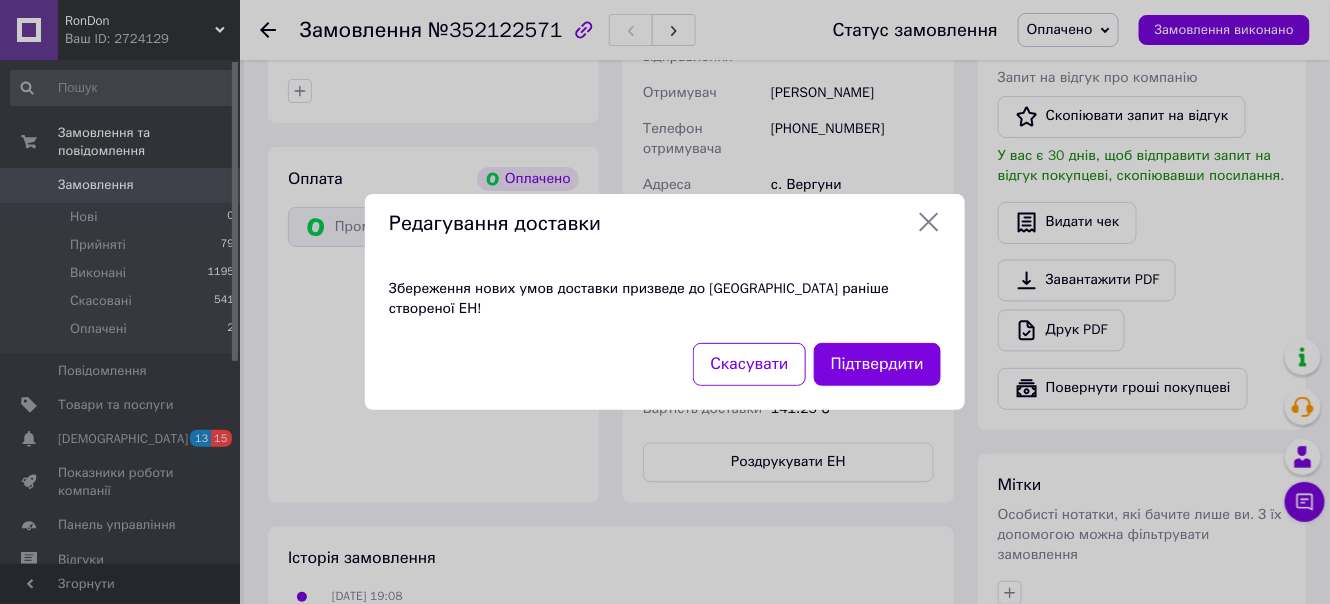 click 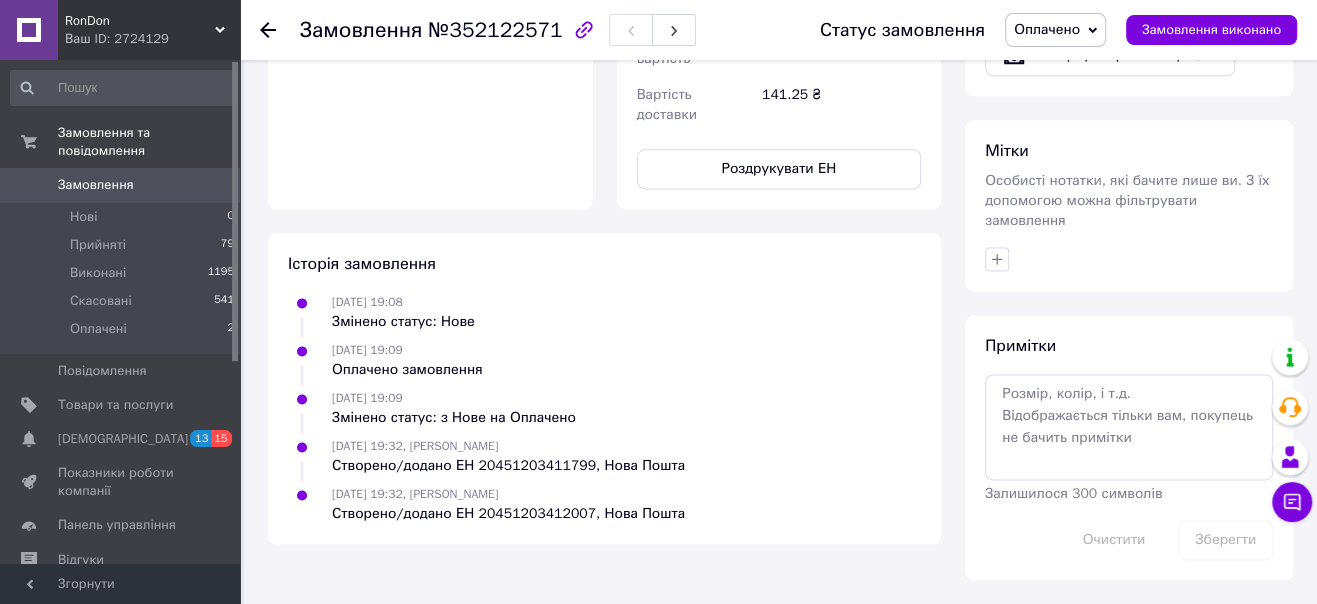 scroll, scrollTop: 2140, scrollLeft: 0, axis: vertical 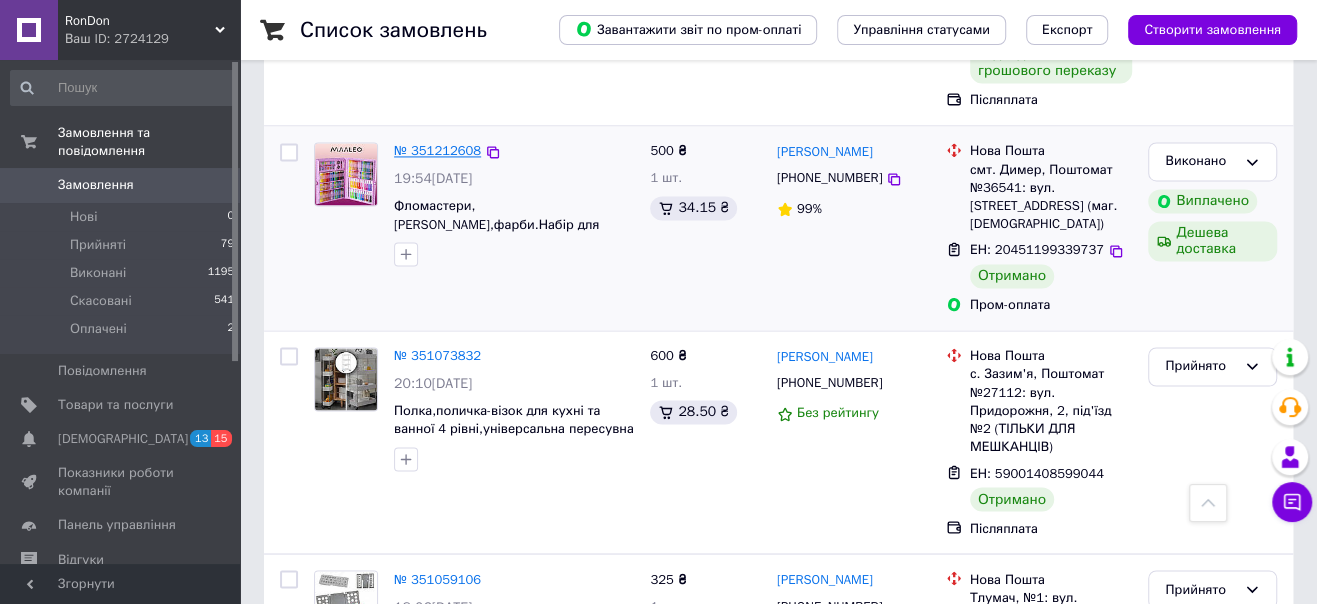 click on "№ 351212608" at bounding box center (437, 150) 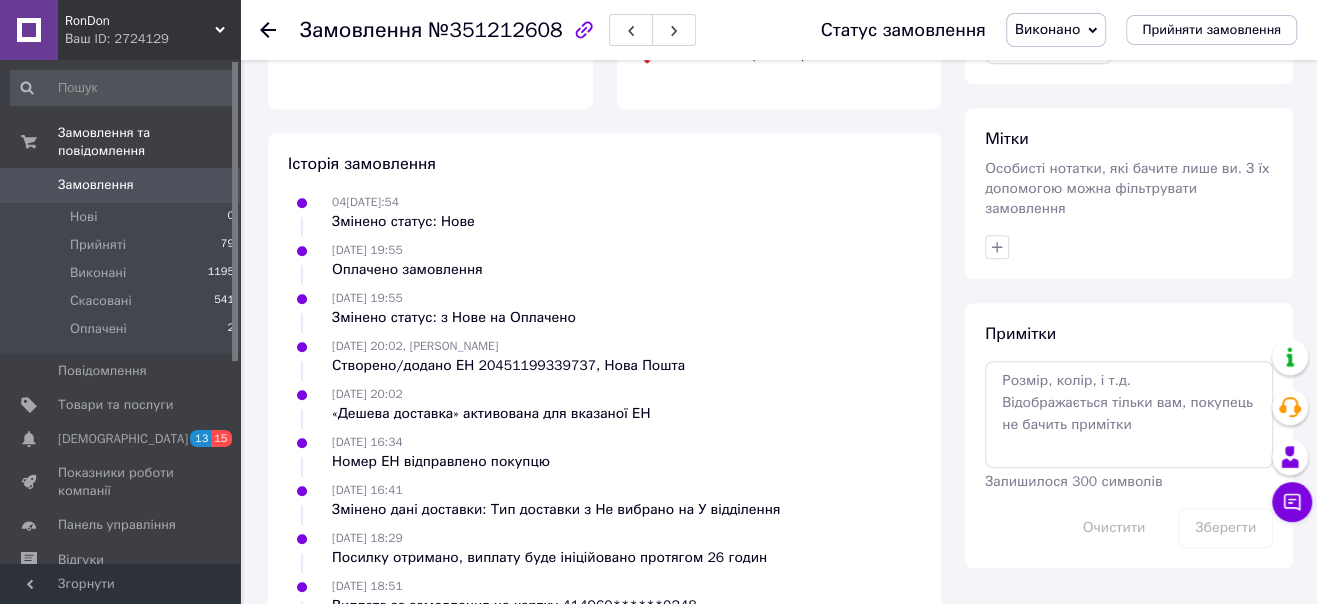 scroll, scrollTop: 1503, scrollLeft: 0, axis: vertical 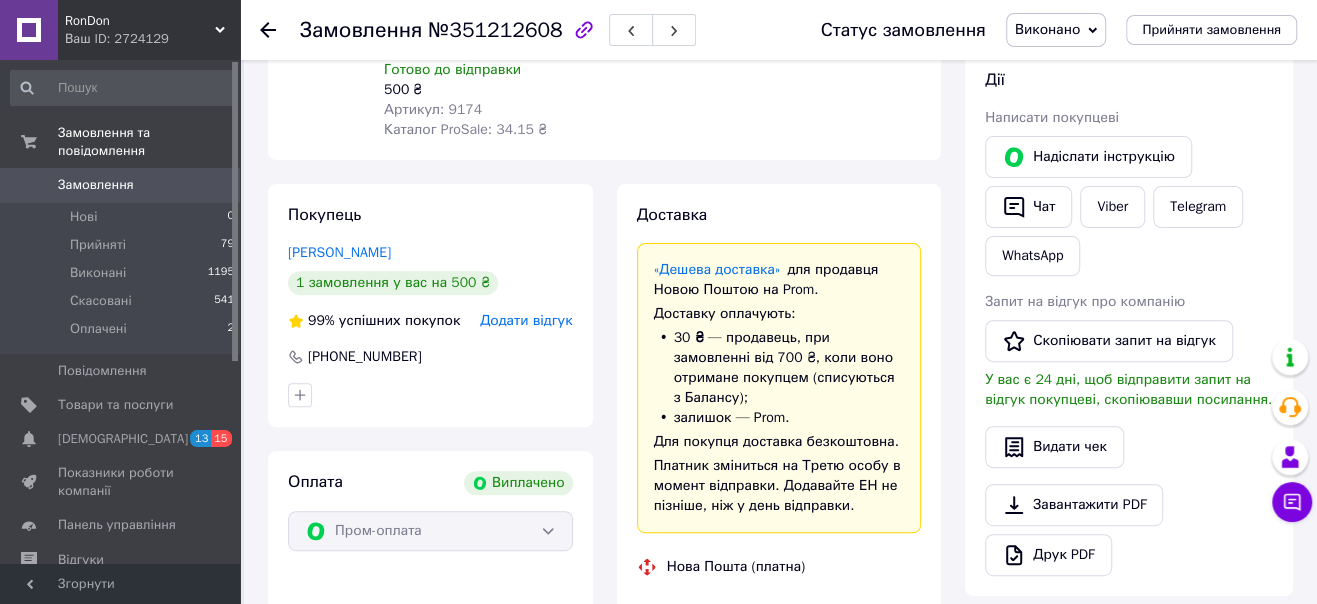 click 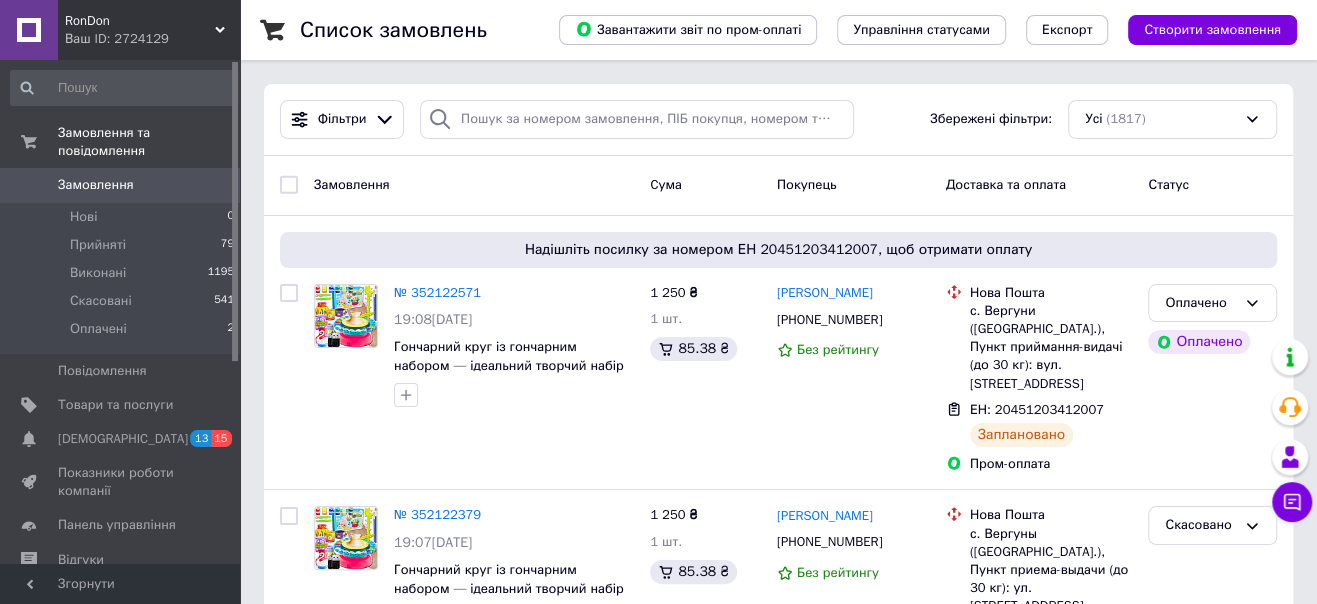 scroll, scrollTop: 90, scrollLeft: 0, axis: vertical 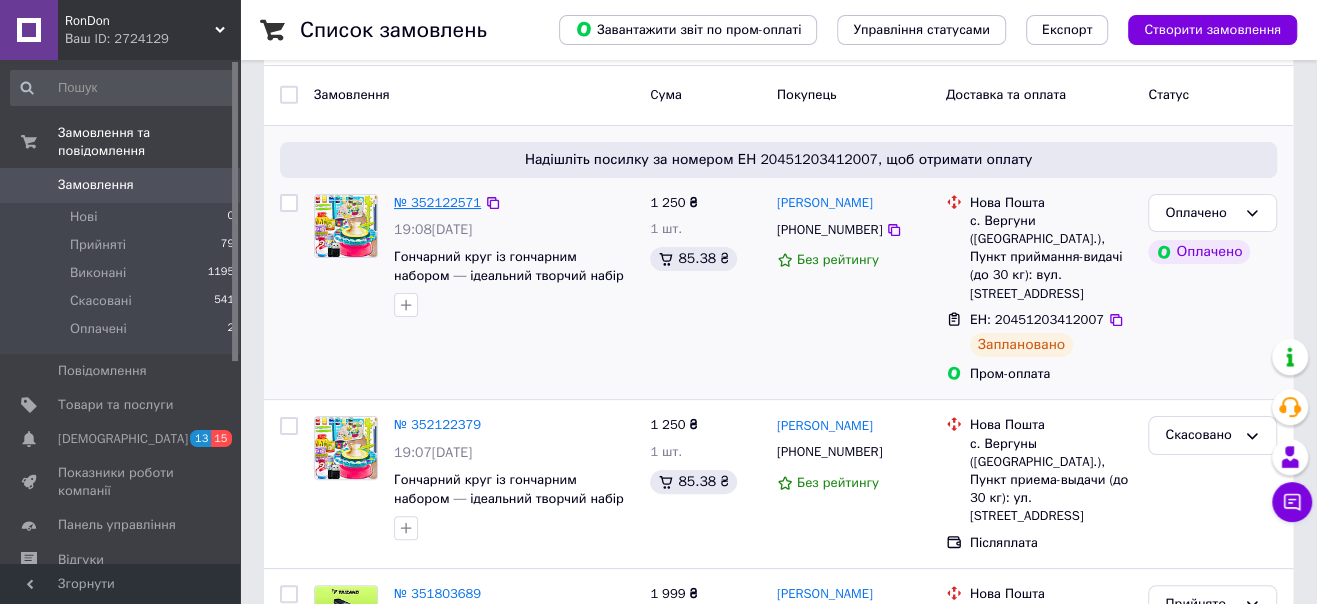 click on "№ 352122571" at bounding box center [437, 202] 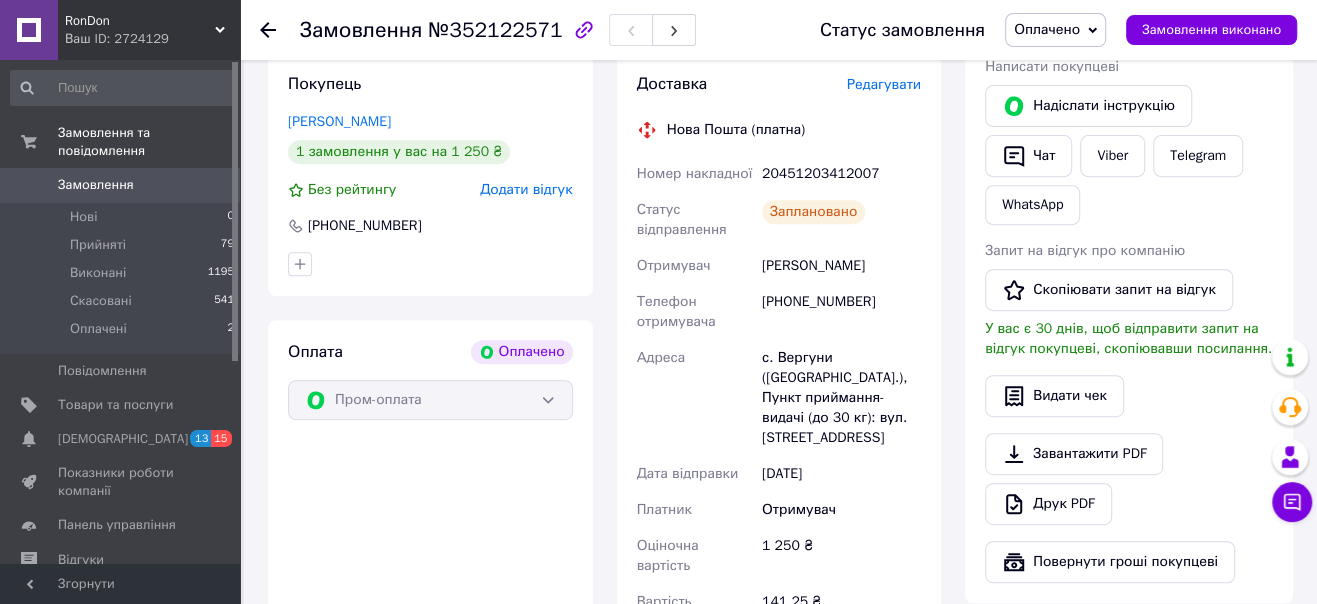 scroll, scrollTop: 454, scrollLeft: 0, axis: vertical 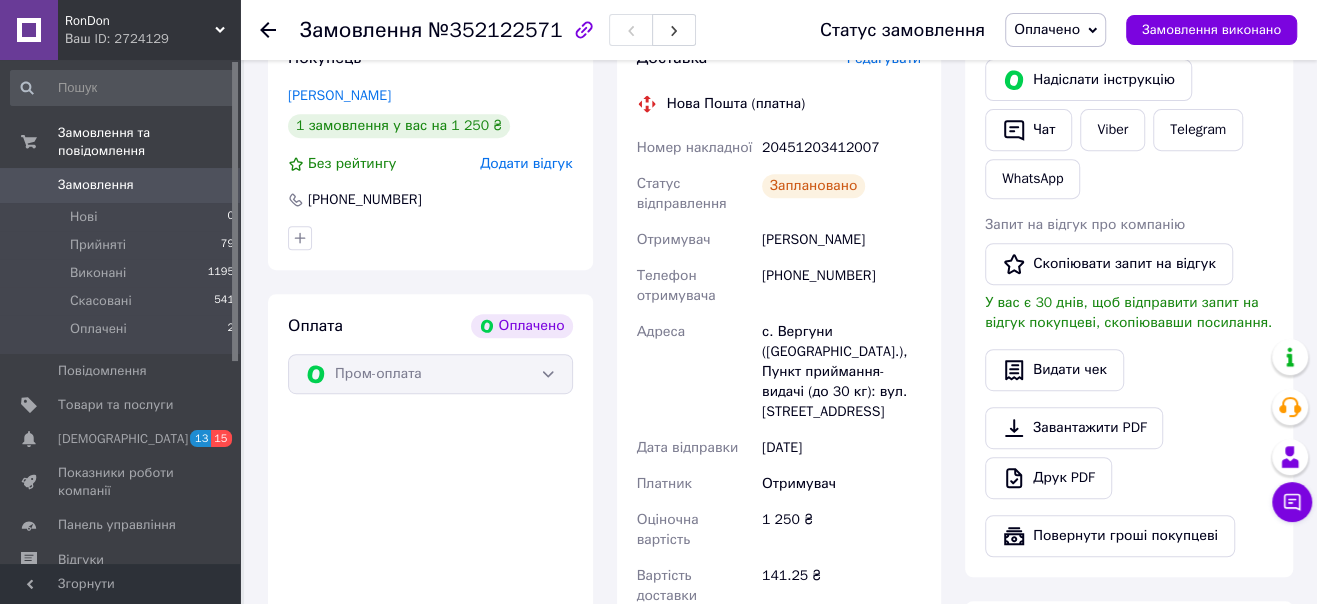 click 